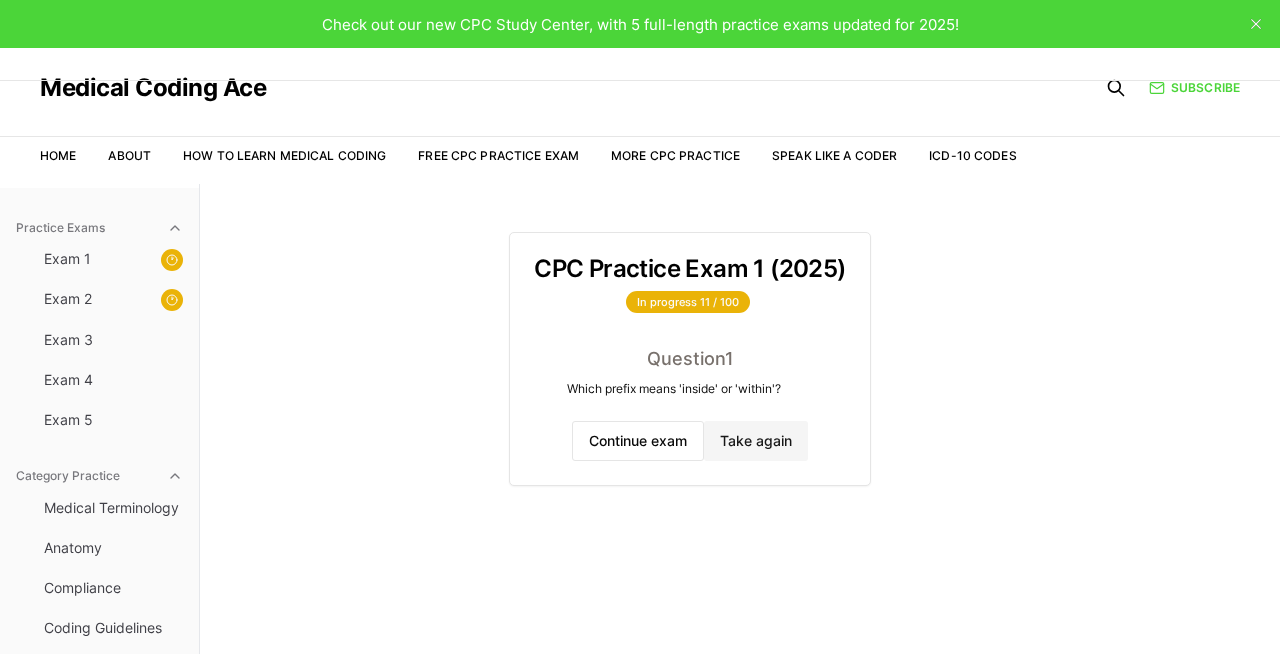 scroll, scrollTop: 0, scrollLeft: 0, axis: both 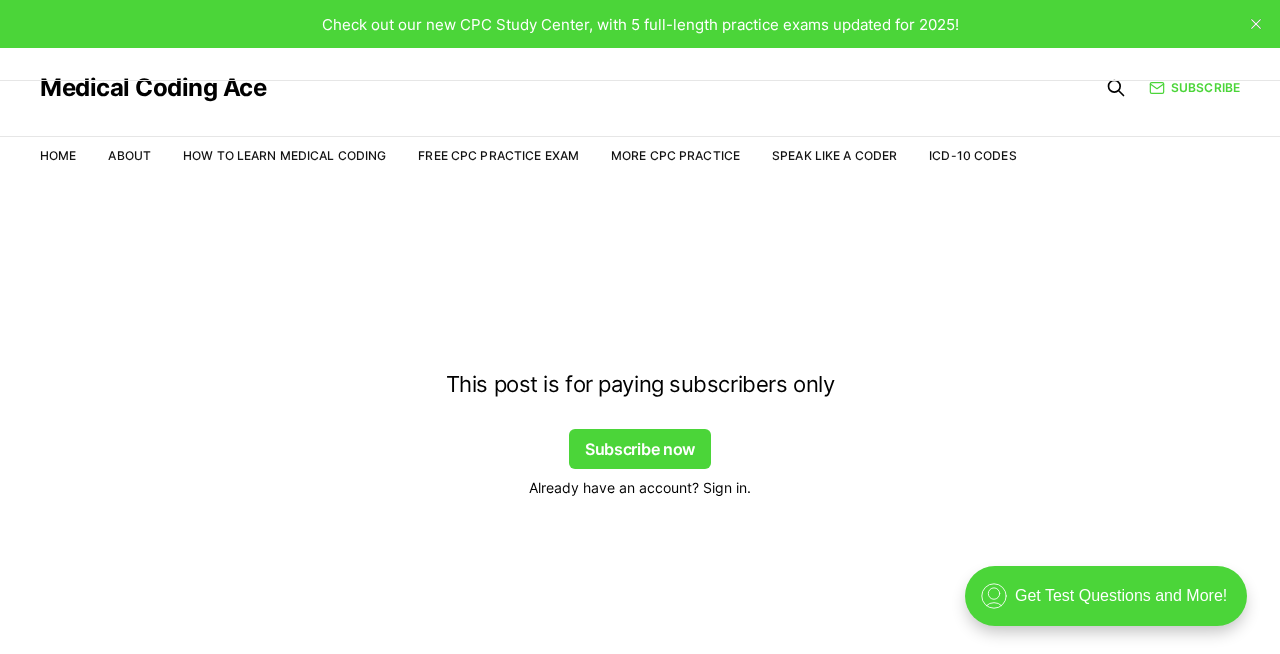 click on "Already have an account? Sign in." at bounding box center (640, 487) 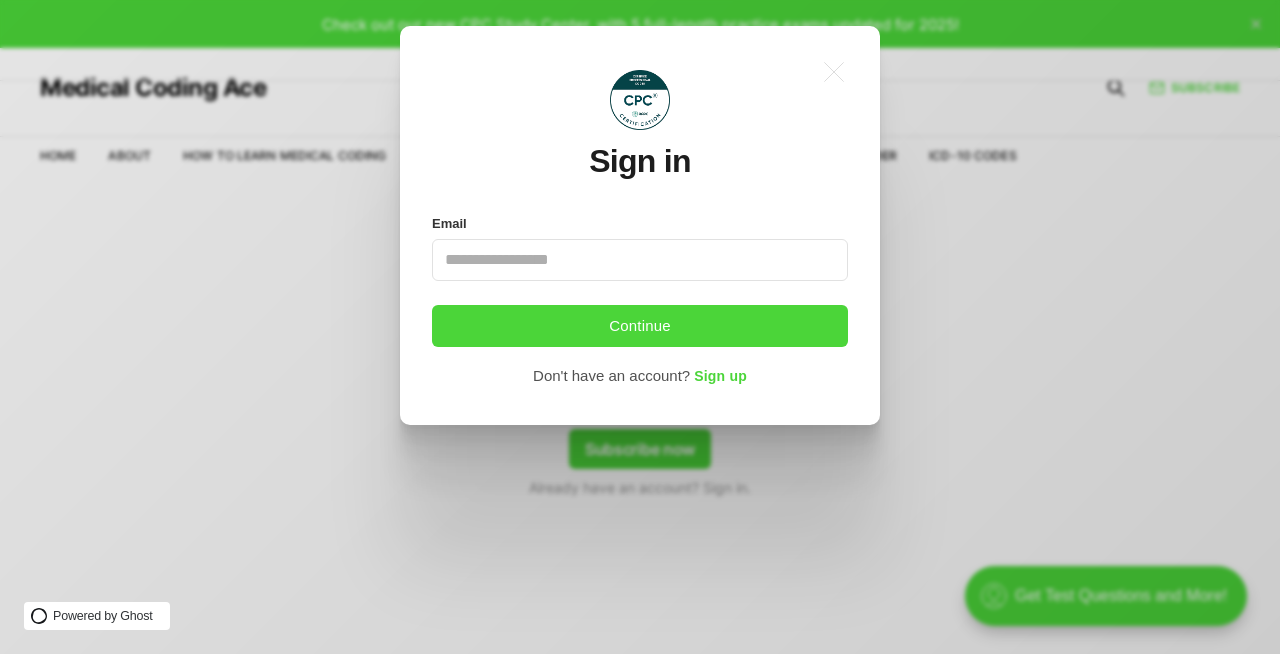 scroll, scrollTop: 0, scrollLeft: 0, axis: both 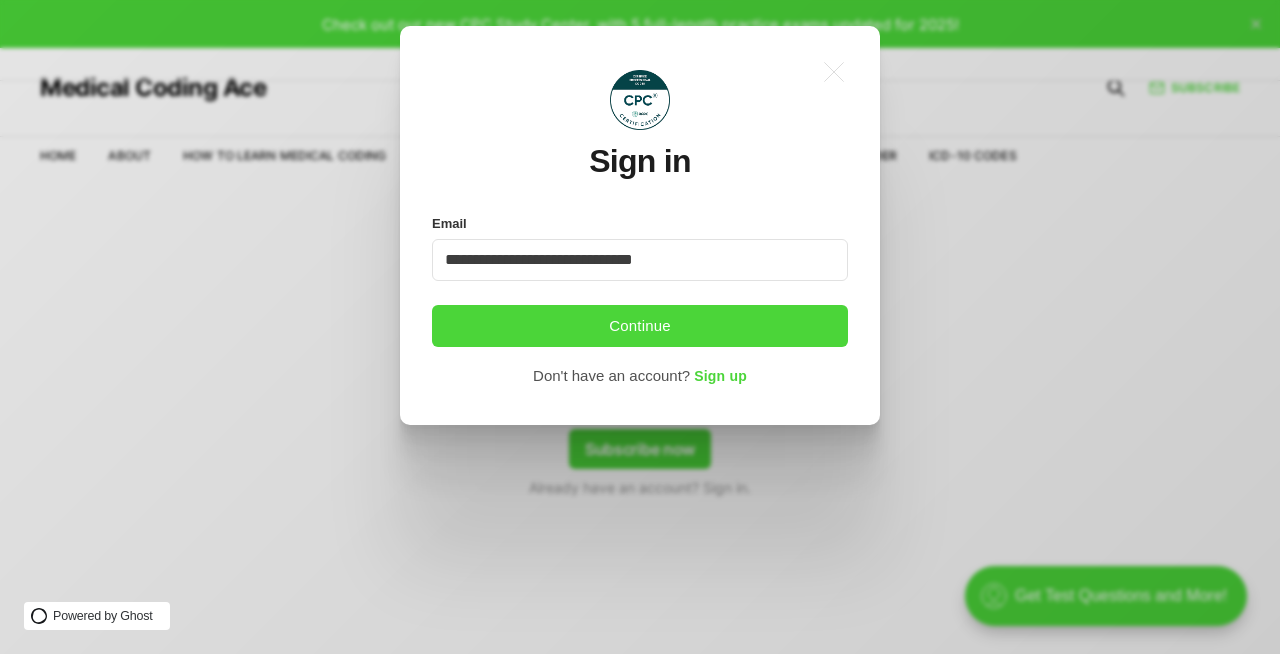 click on "**********" at bounding box center (640, 260) 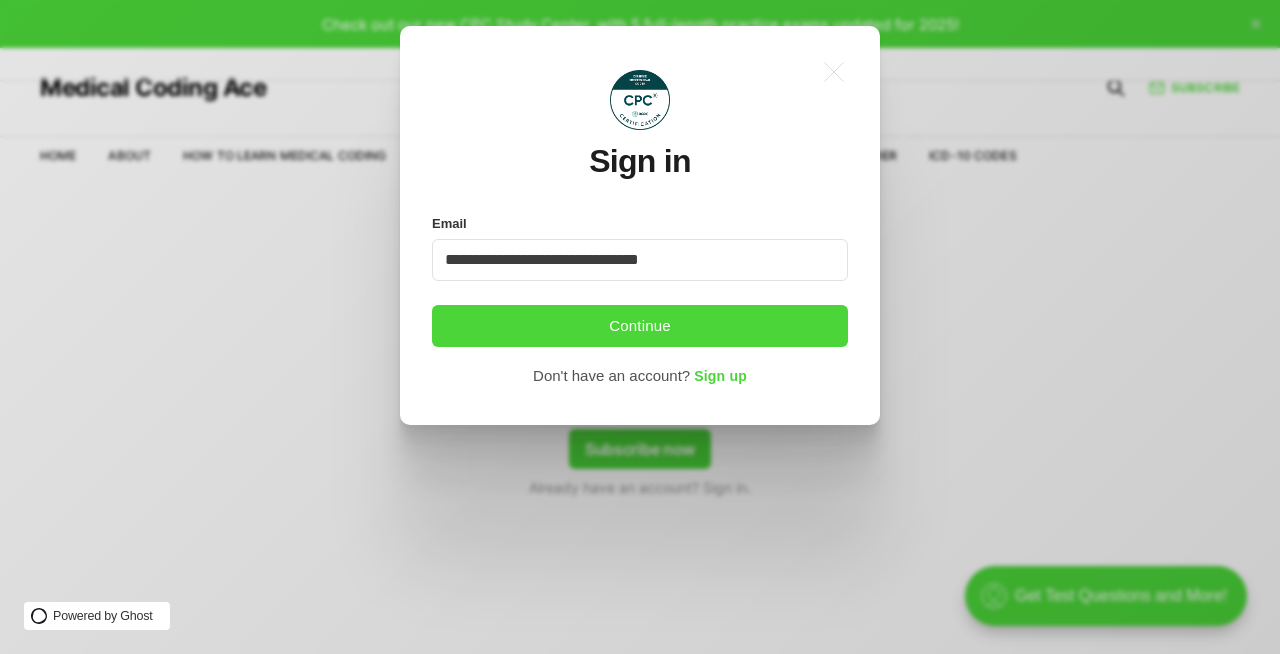 type on "**********" 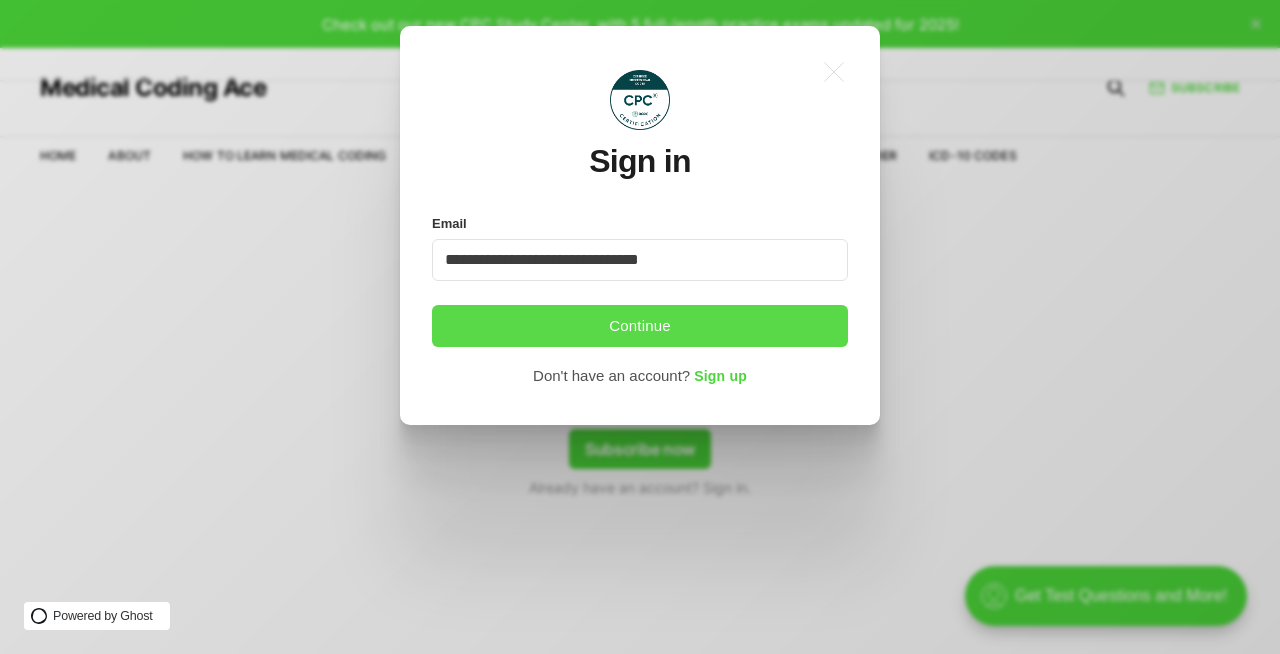 click on "Continue" at bounding box center [640, 326] 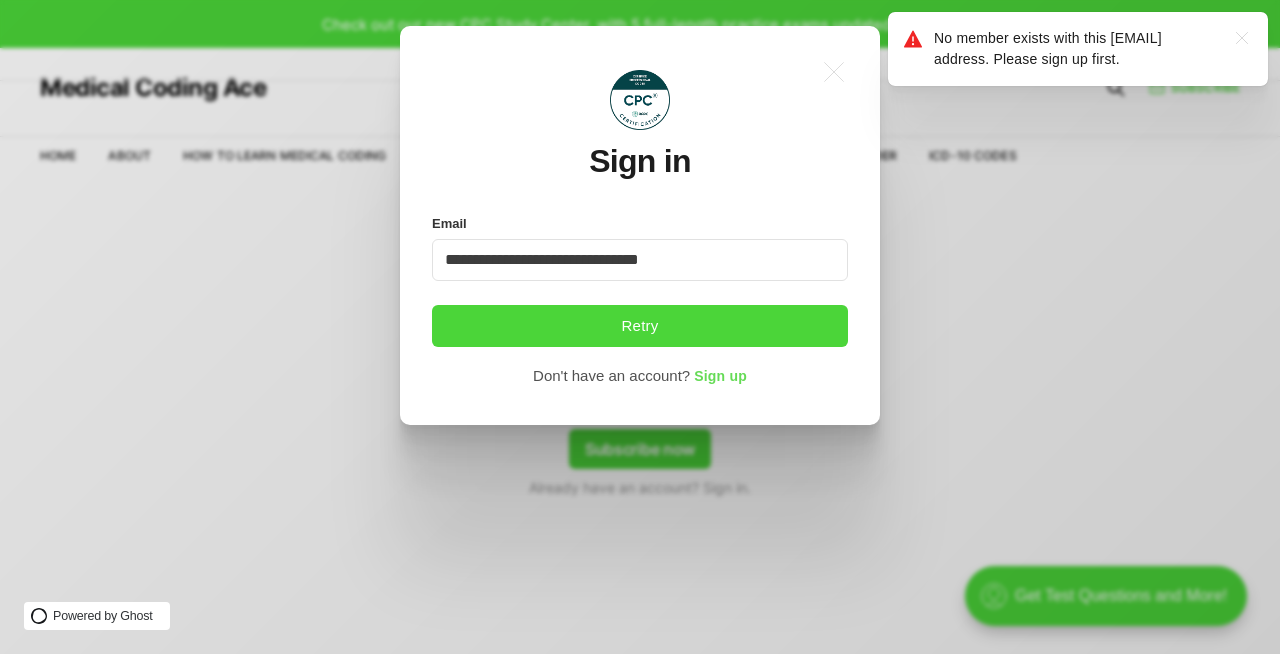 click on "Sign up" at bounding box center [720, 377] 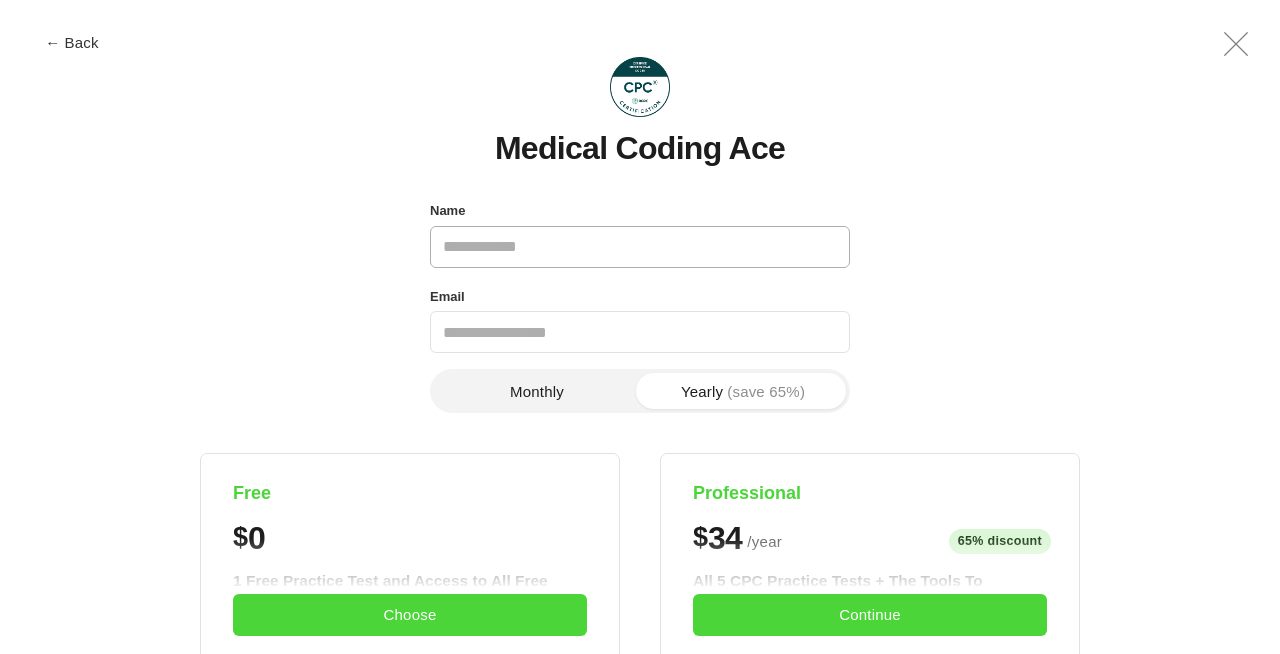 scroll, scrollTop: 35, scrollLeft: 0, axis: vertical 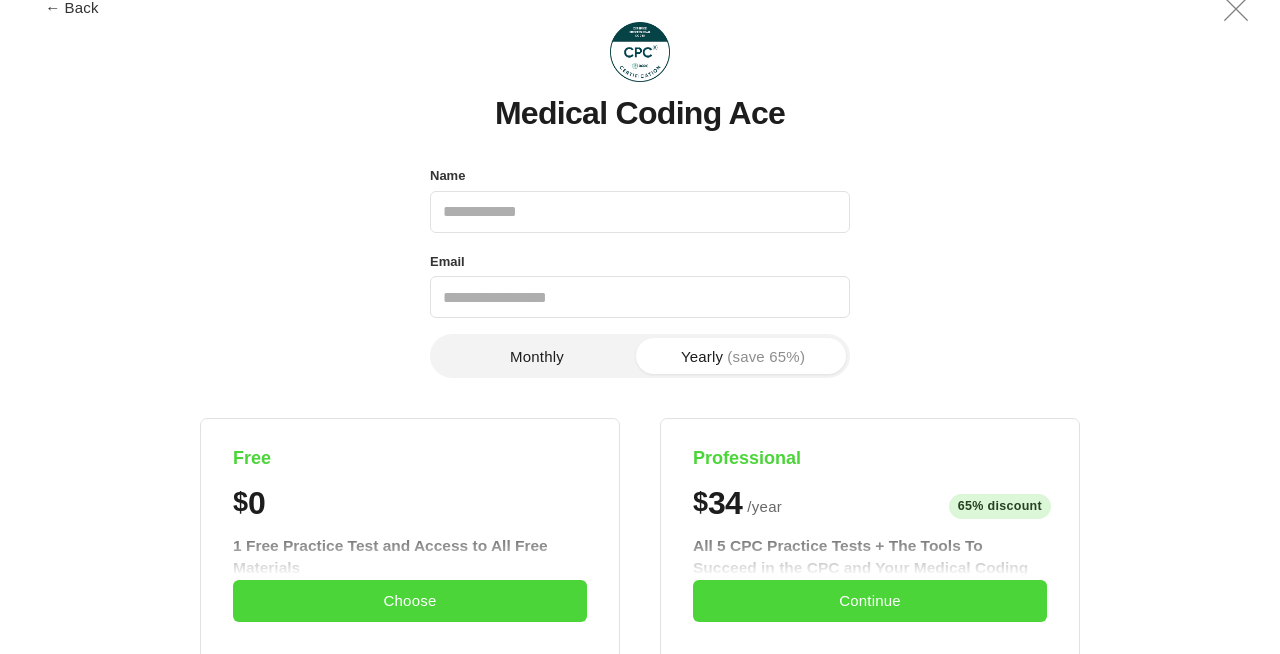 click on "Monthly" at bounding box center [537, 356] 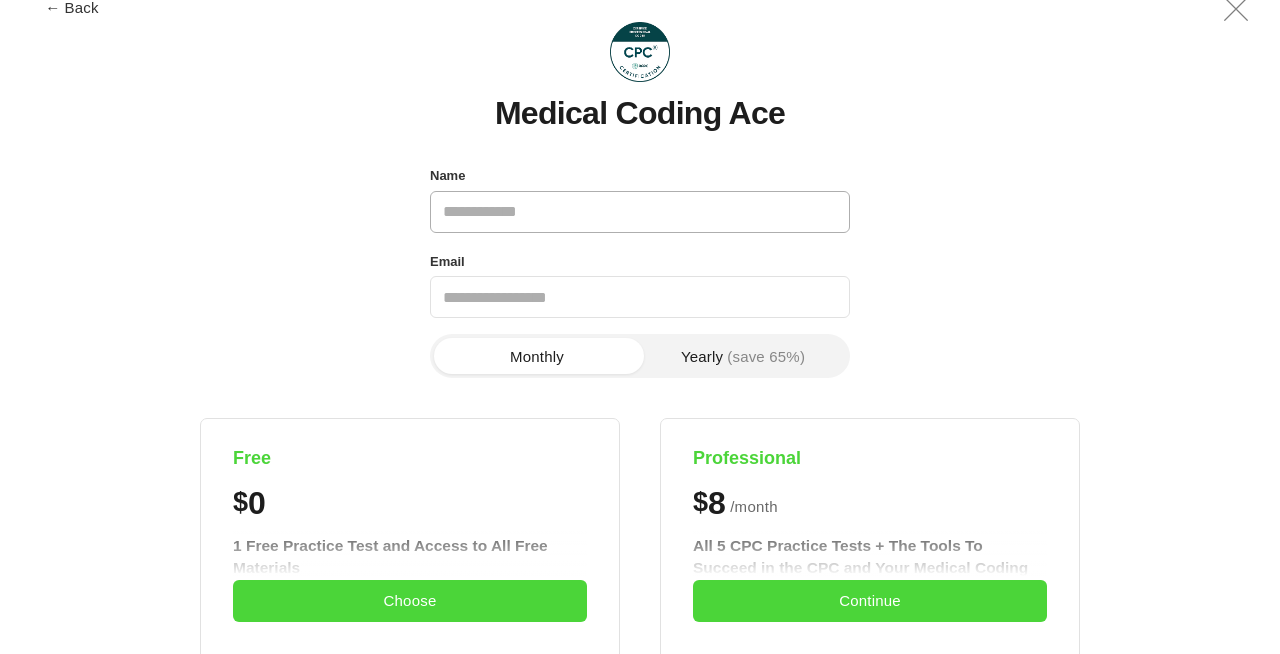click on "Name" at bounding box center [640, 212] 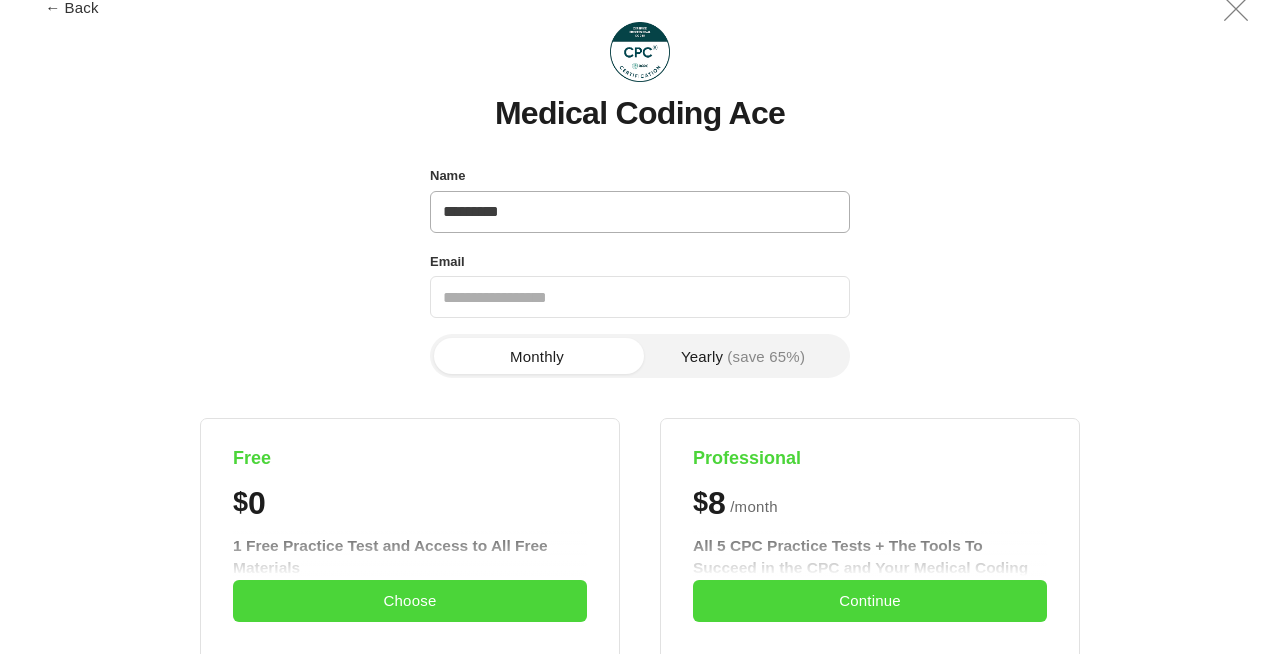type on "*********" 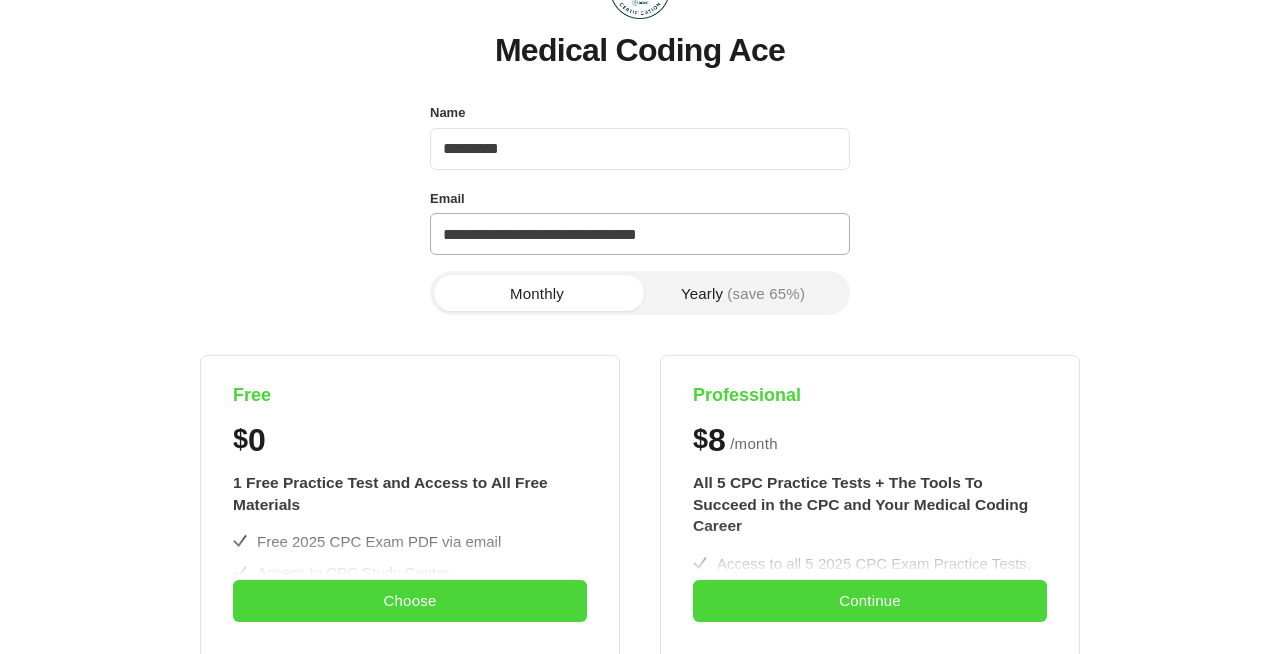 scroll, scrollTop: 183, scrollLeft: 0, axis: vertical 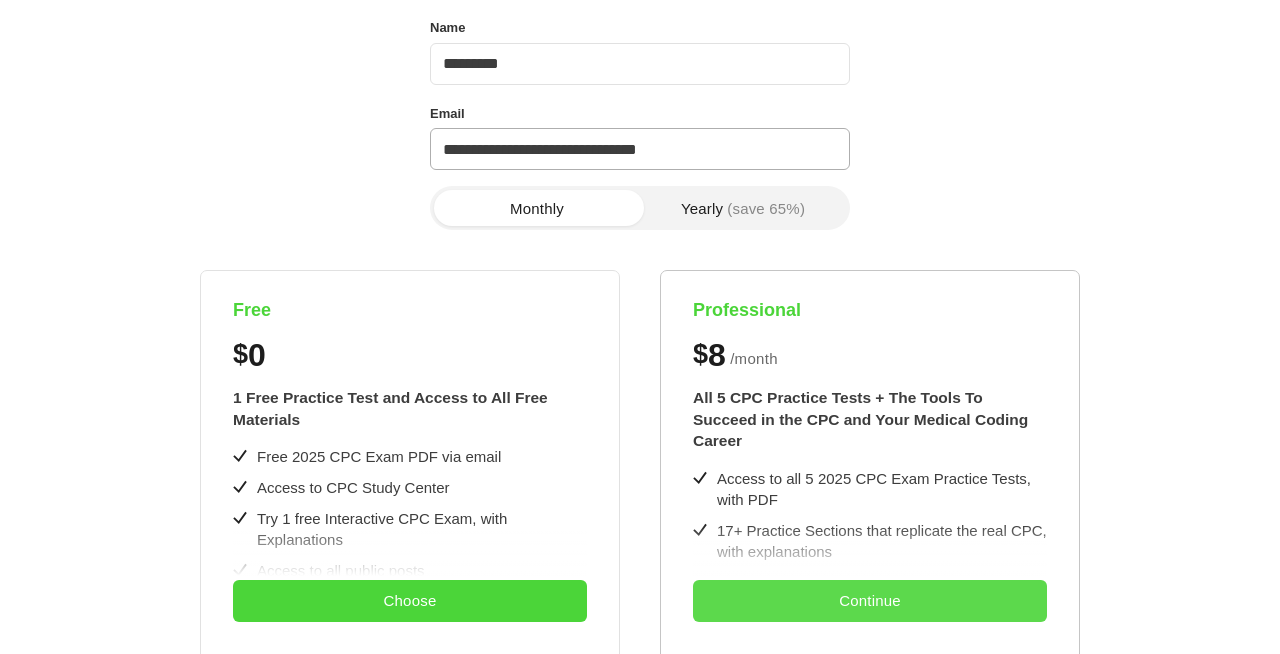 type on "**********" 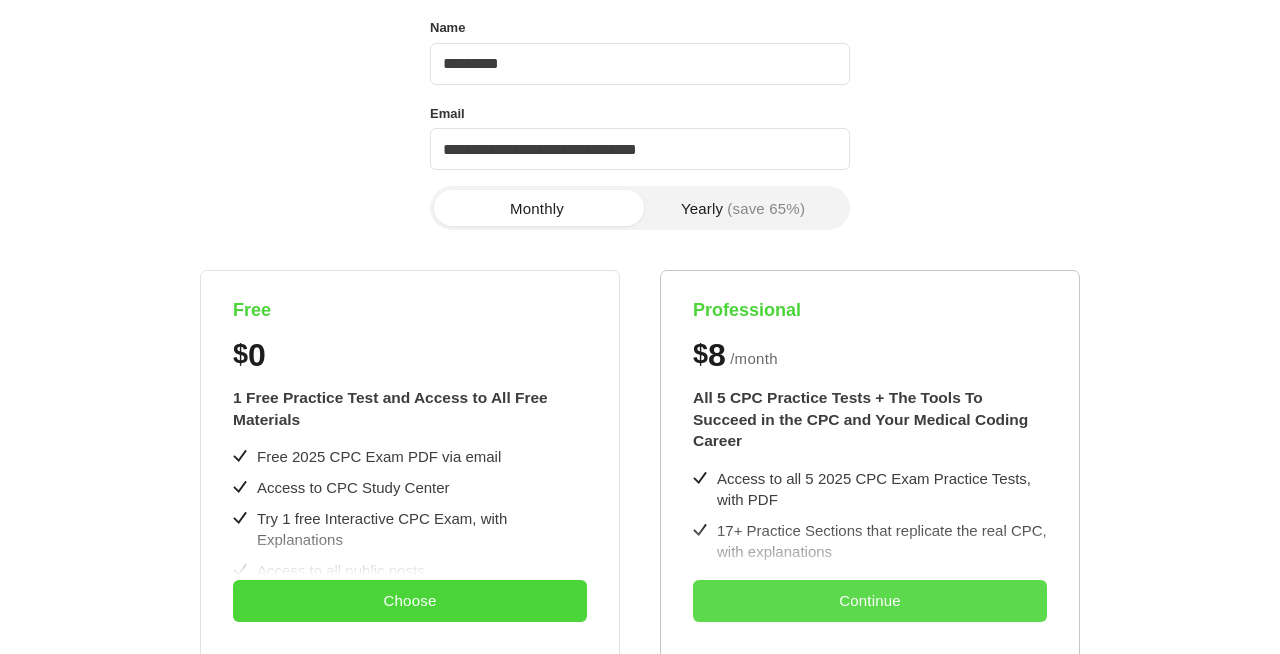 click on "Continue" at bounding box center [870, 601] 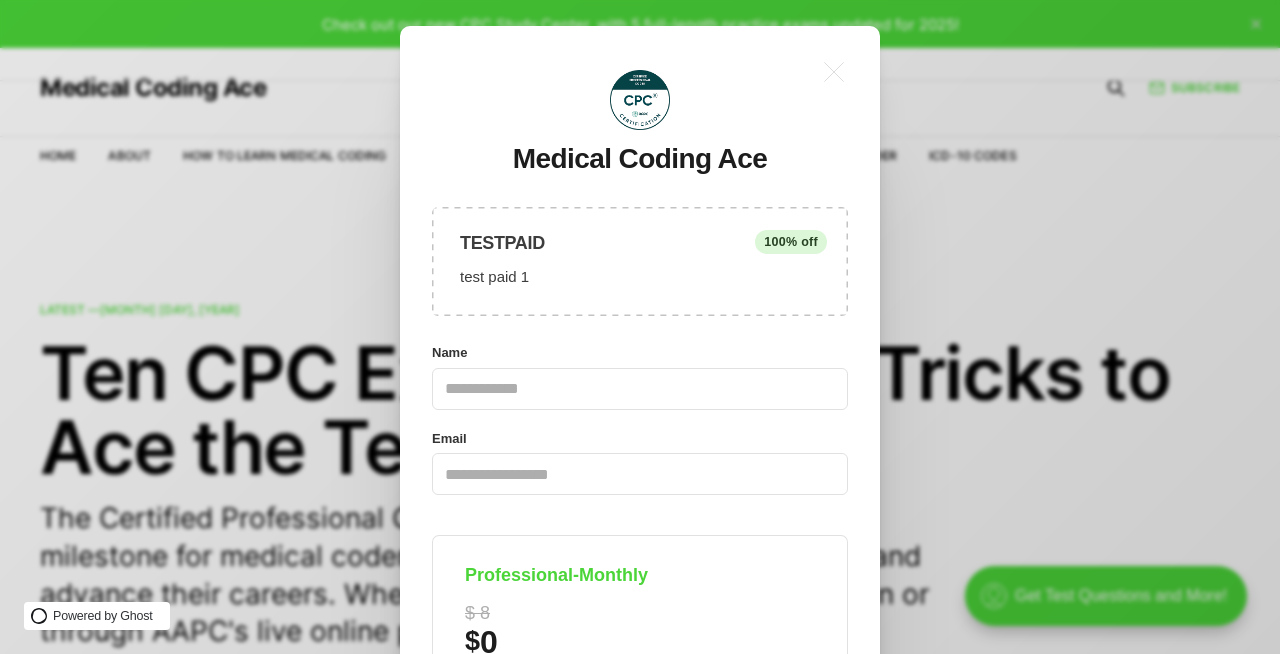 scroll, scrollTop: 0, scrollLeft: 0, axis: both 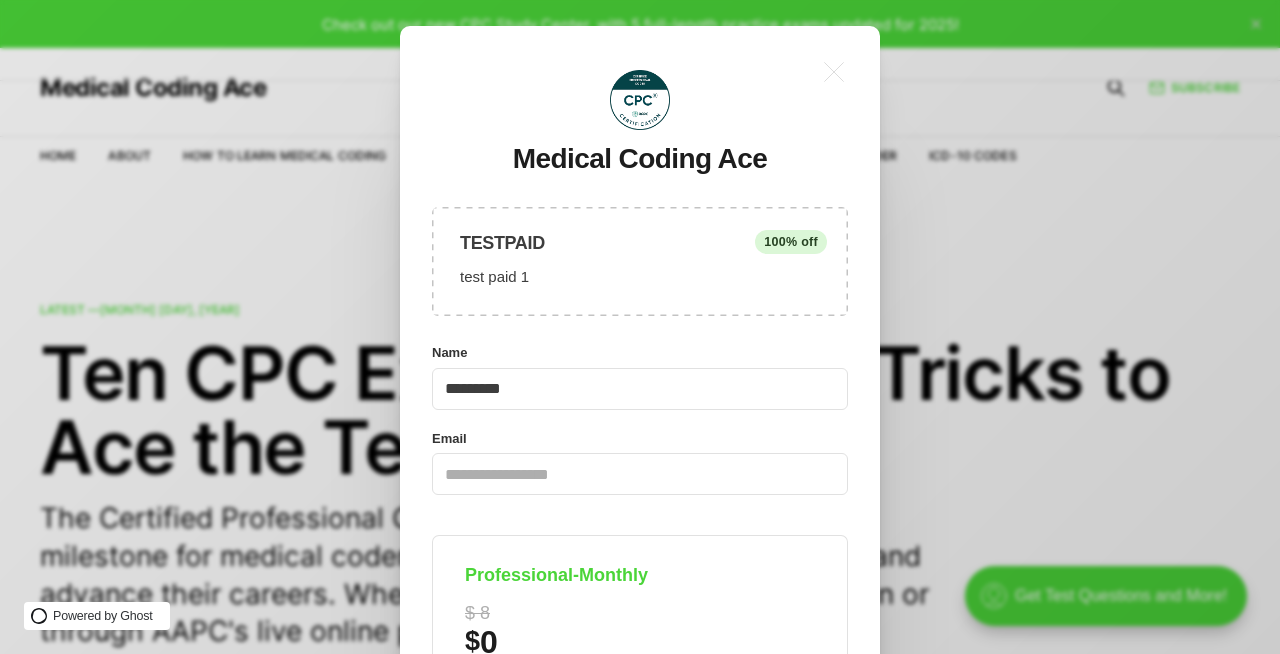 type on "*********" 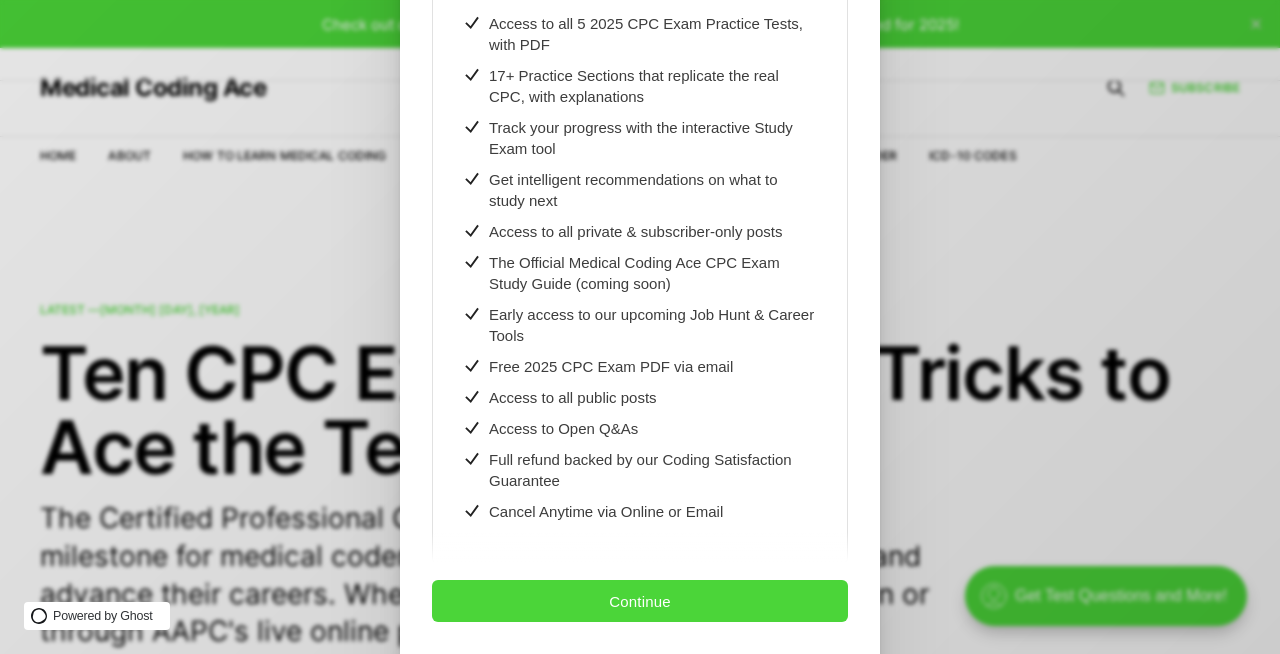 scroll, scrollTop: 880, scrollLeft: 0, axis: vertical 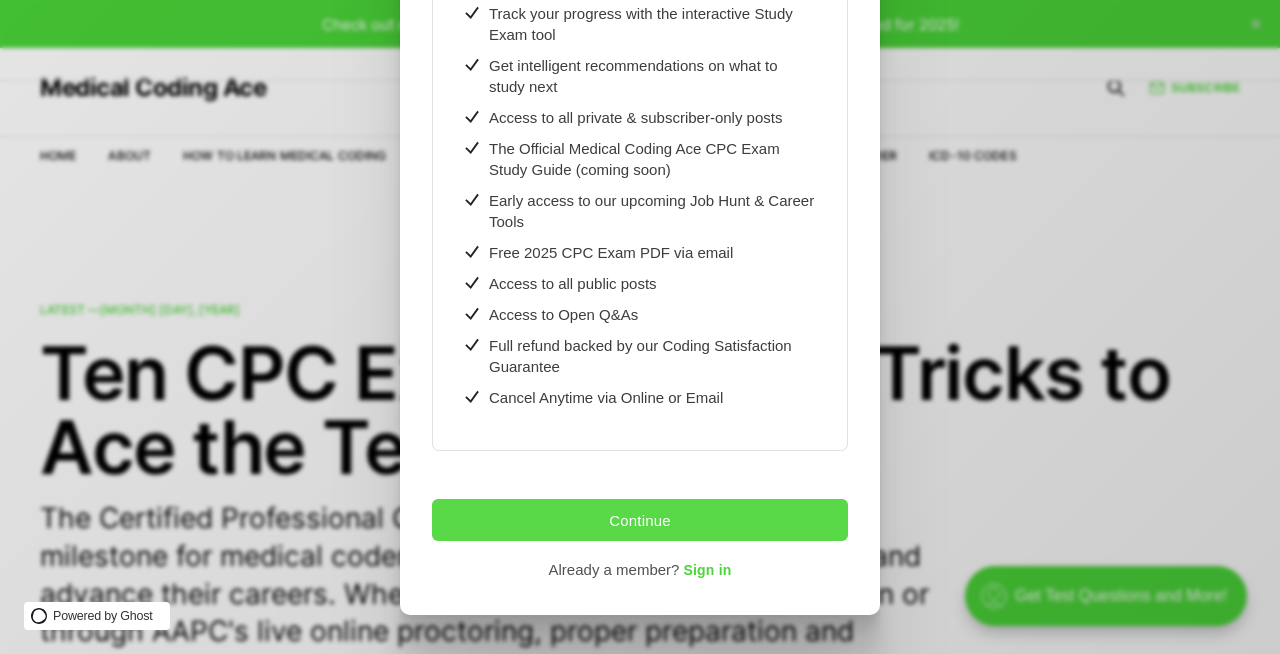 type on "**********" 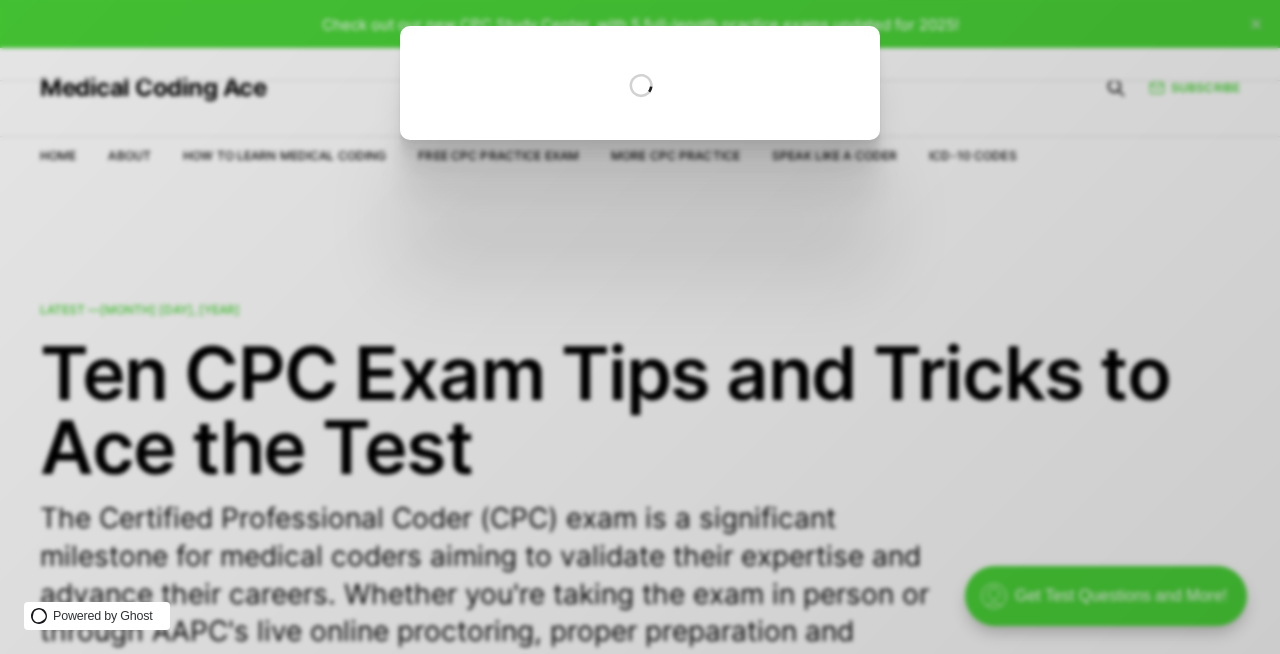 scroll, scrollTop: 0, scrollLeft: 0, axis: both 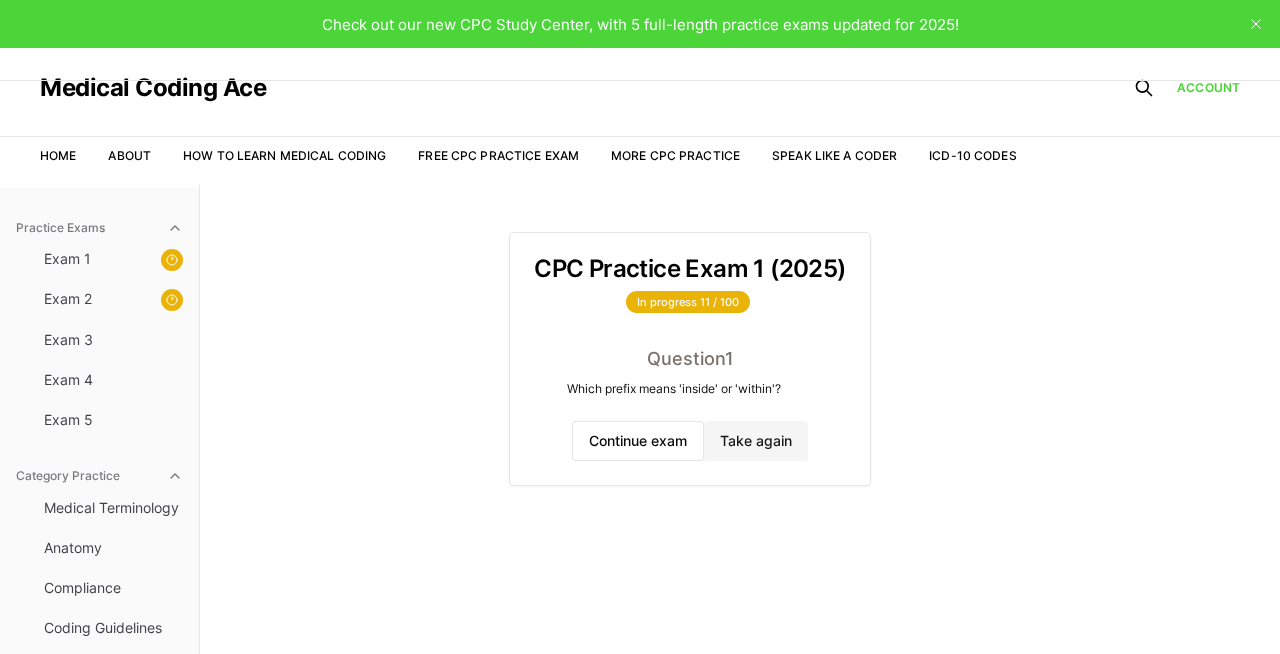 click on "Practice Exams Exam 1   Exam 2   Exam 3   Exam 4   Exam 5   Category Practice Medical Terminology   Anatomy   Compliance   Coding Guidelines   ICD-10-CM   HCPCS Level II   CPT 10000   CPT 20000   CPT 30000   CPT 40000   CPT 50000   CPT 60000   Radiology   Pathology   Medicine   E/M   Anesthesia   Case Studies   CPC Practice Exam 1 (2025) In progress 11 / 100 Question  1 Which prefix means 'inside' or 'within'? Continue exam Take again" at bounding box center [640, 511] 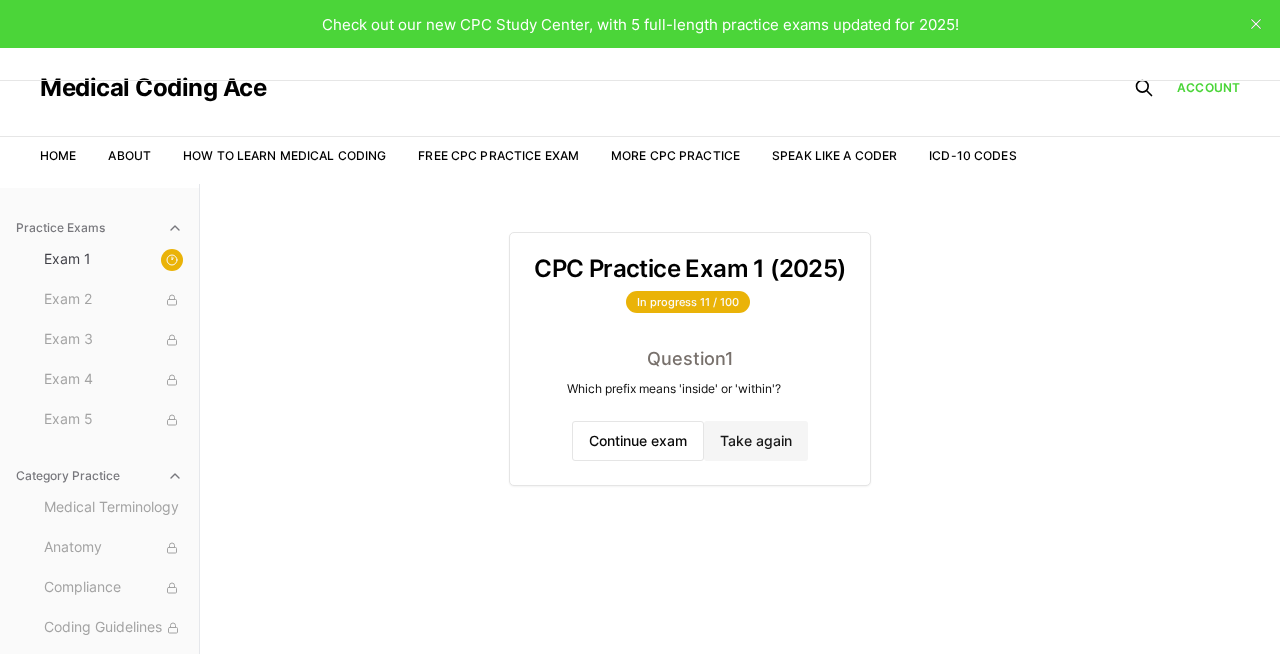 scroll, scrollTop: 0, scrollLeft: 0, axis: both 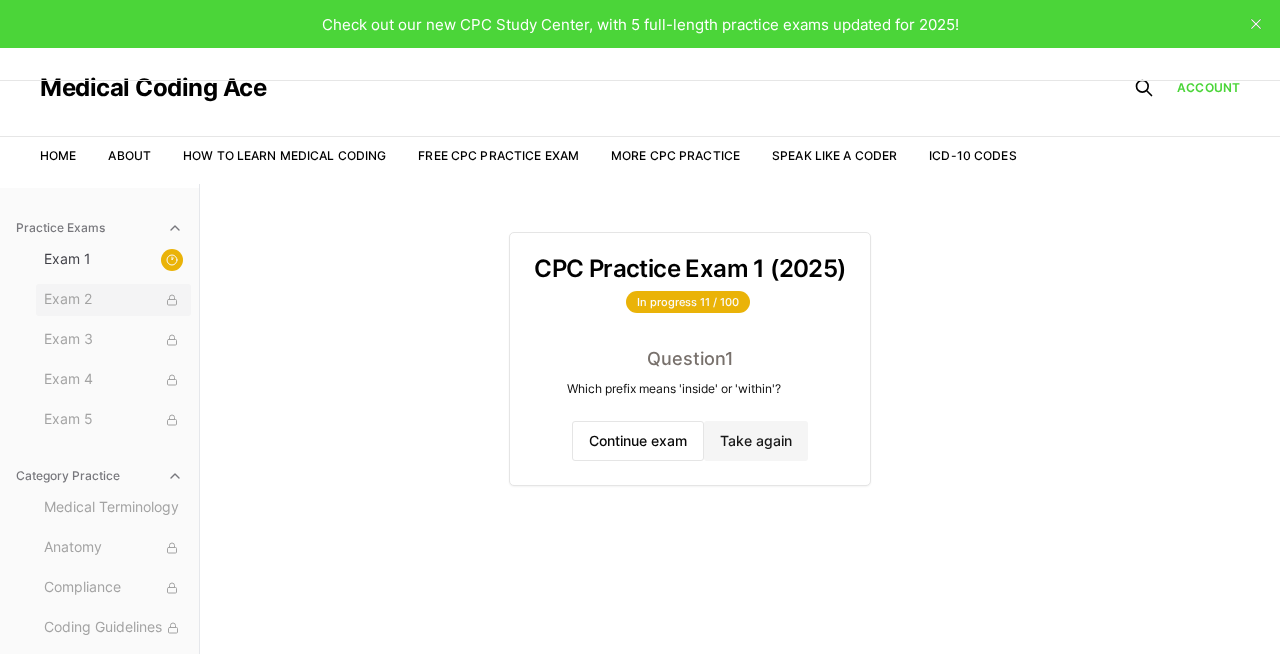 click on "Exam 2" at bounding box center (113, 300) 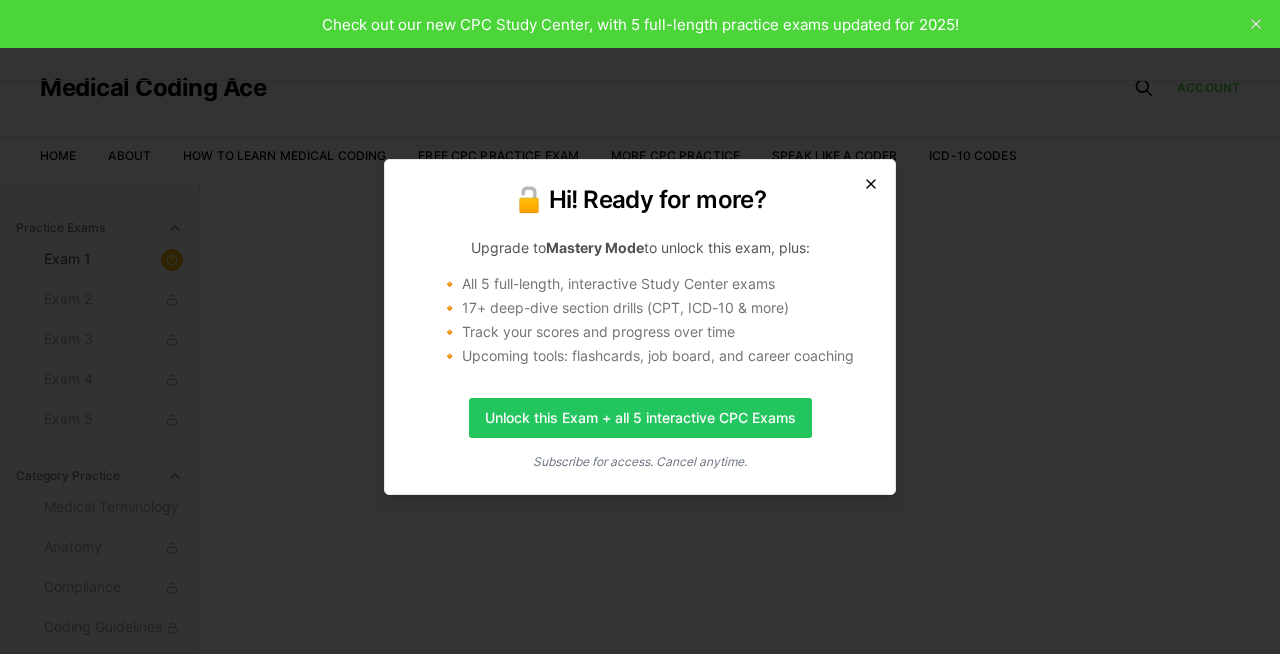 click 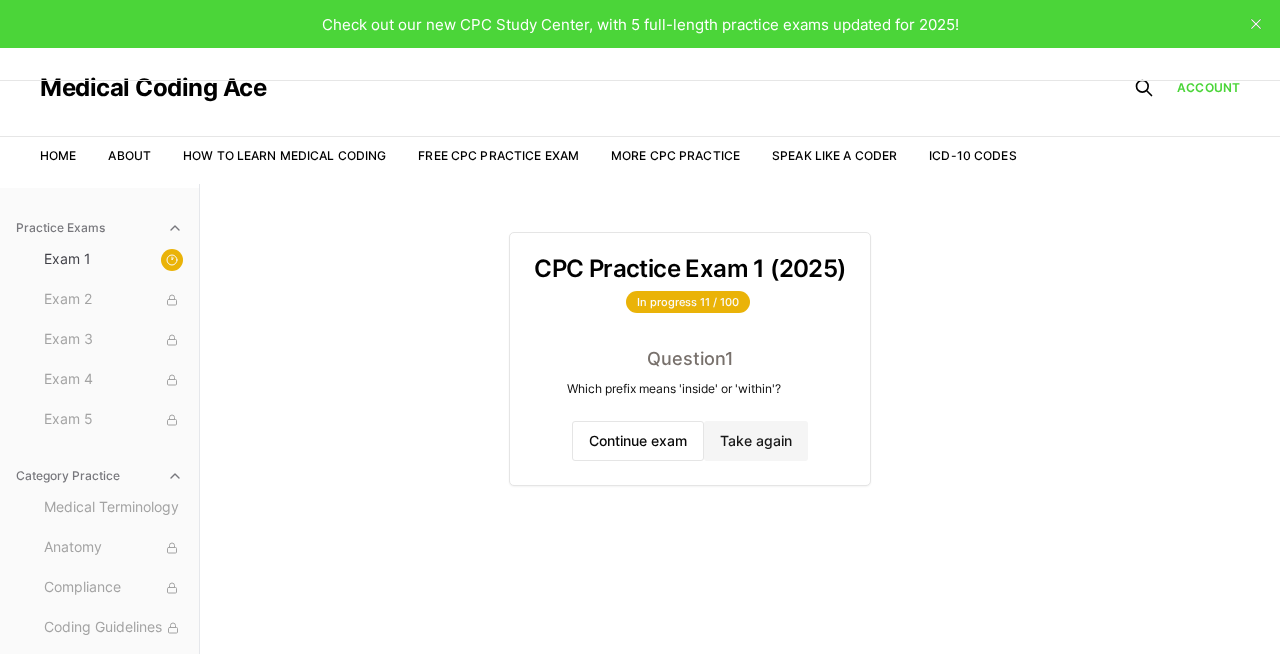 click on "Practice Exams Exam 1   Exam 2   Exam 3   Exam 4   Exam 5   Category Practice Medical Terminology   Anatomy   Compliance   Coding Guidelines   ICD-10-CM   HCPCS Level II   CPT 10000   CPT 20000   CPT 30000   CPT 40000   CPT 50000   CPT 60000   Radiology   Pathology   Medicine   E/M   Anesthesia   Case Studies   CPC Practice Exam 1 (2025) In progress 11 / 100 Question  1 Which prefix means 'inside' or 'within'? Continue exam Take again" at bounding box center [640, 511] 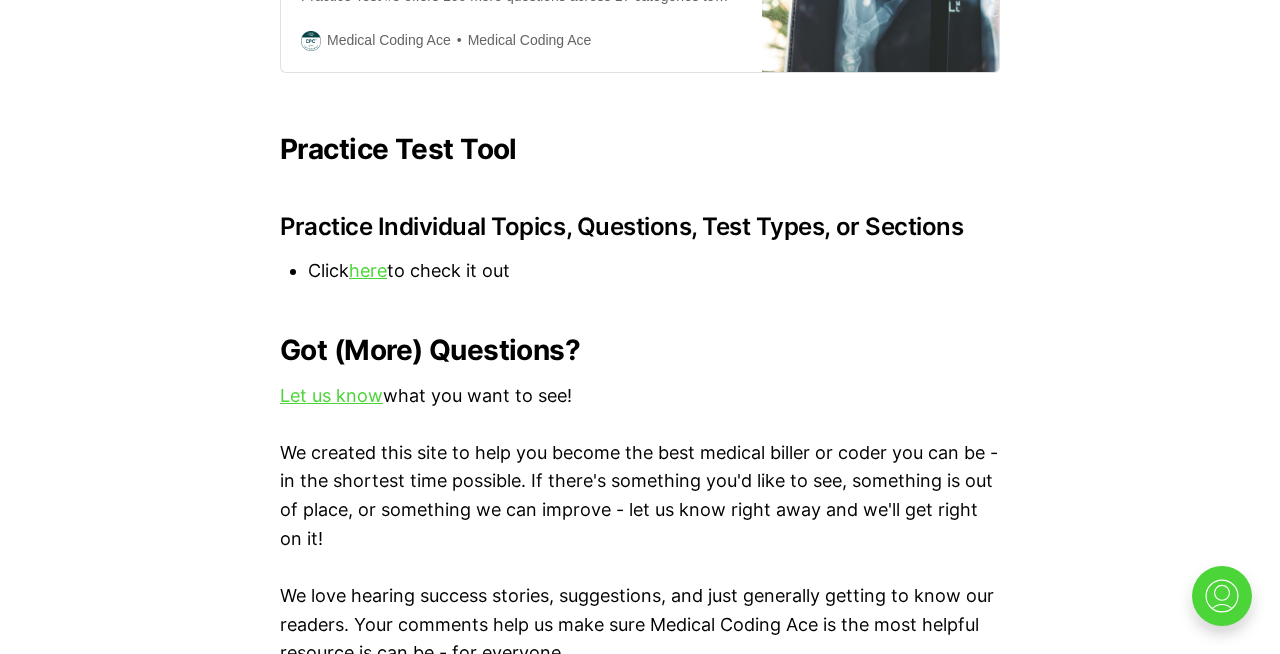 scroll, scrollTop: 2114, scrollLeft: 0, axis: vertical 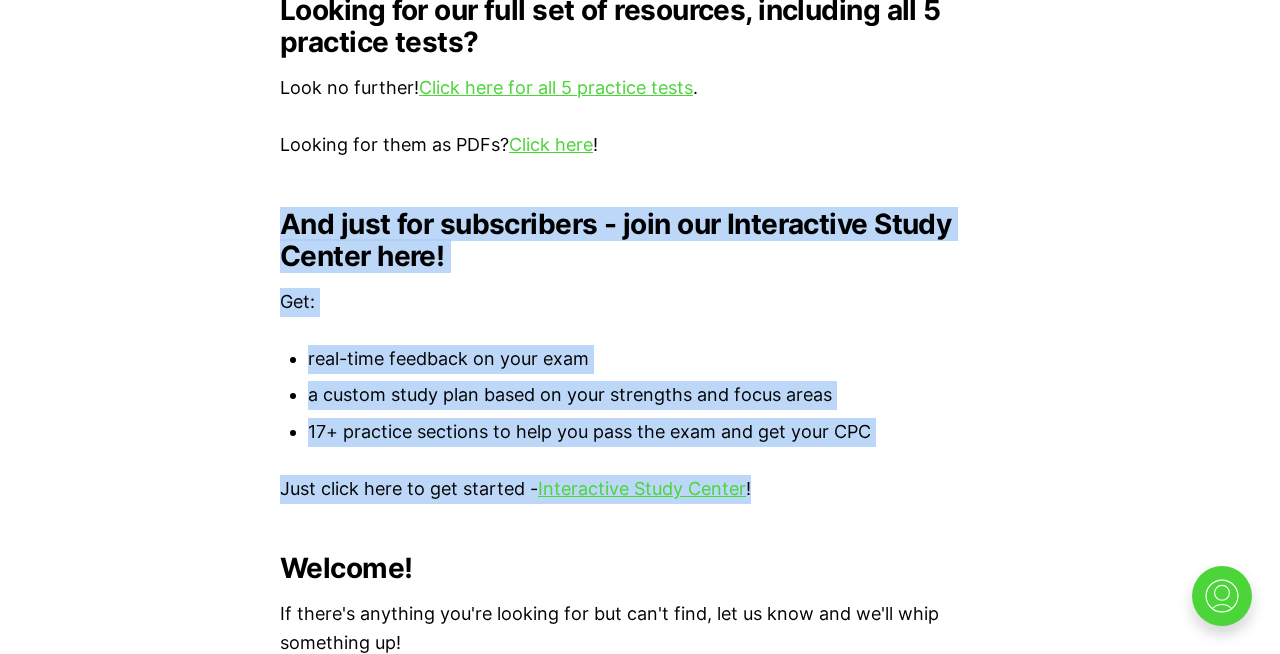 drag, startPoint x: 780, startPoint y: 494, endPoint x: 271, endPoint y: 230, distance: 573.3908 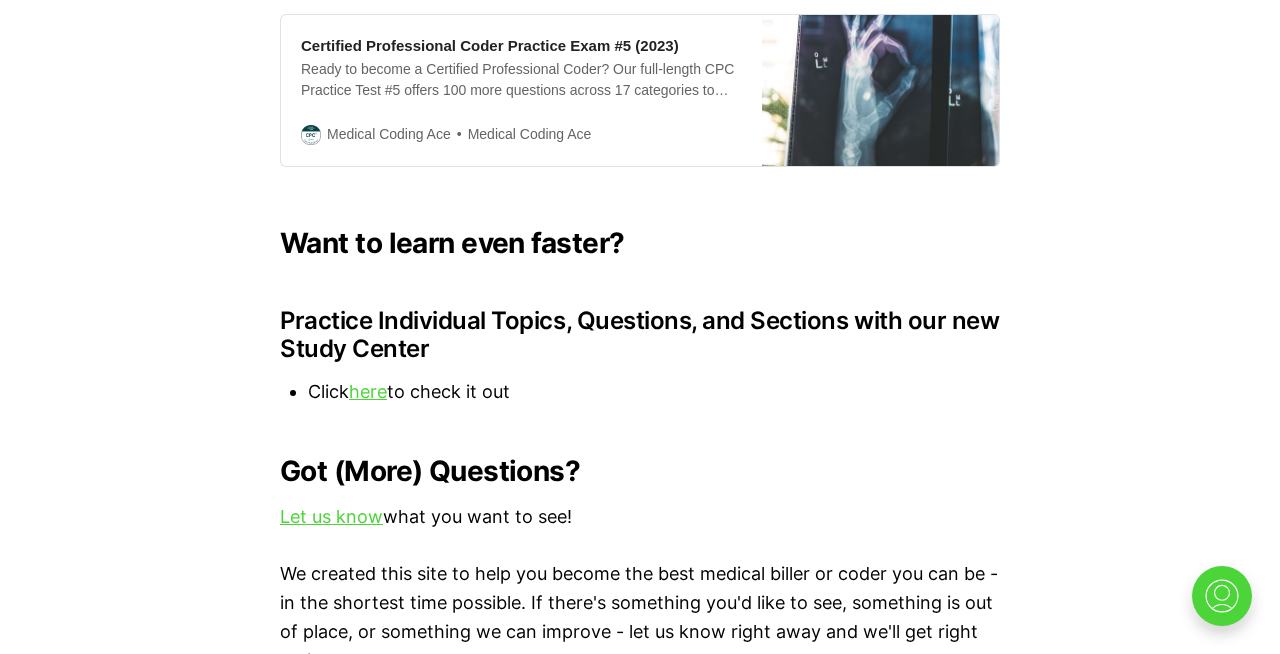 scroll, scrollTop: 2112, scrollLeft: 0, axis: vertical 